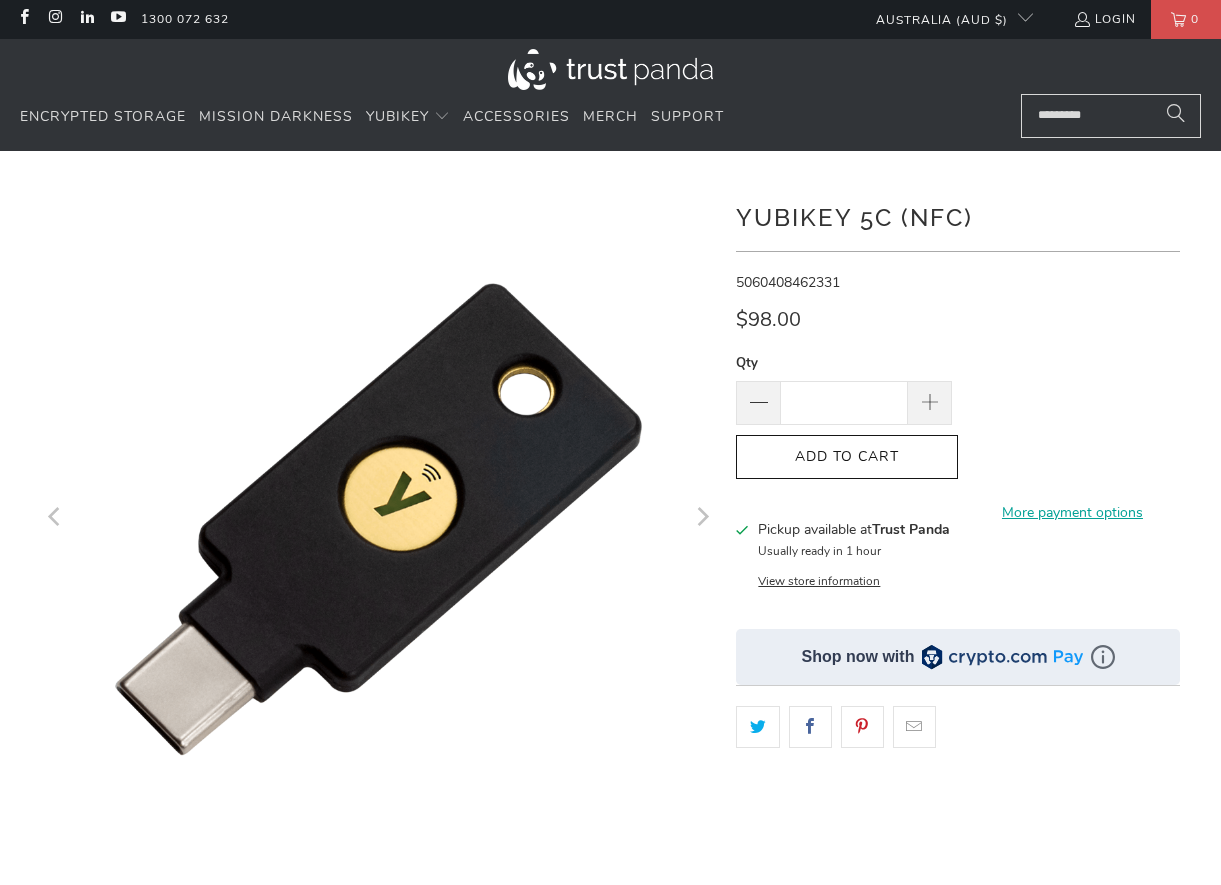 scroll, scrollTop: 0, scrollLeft: 0, axis: both 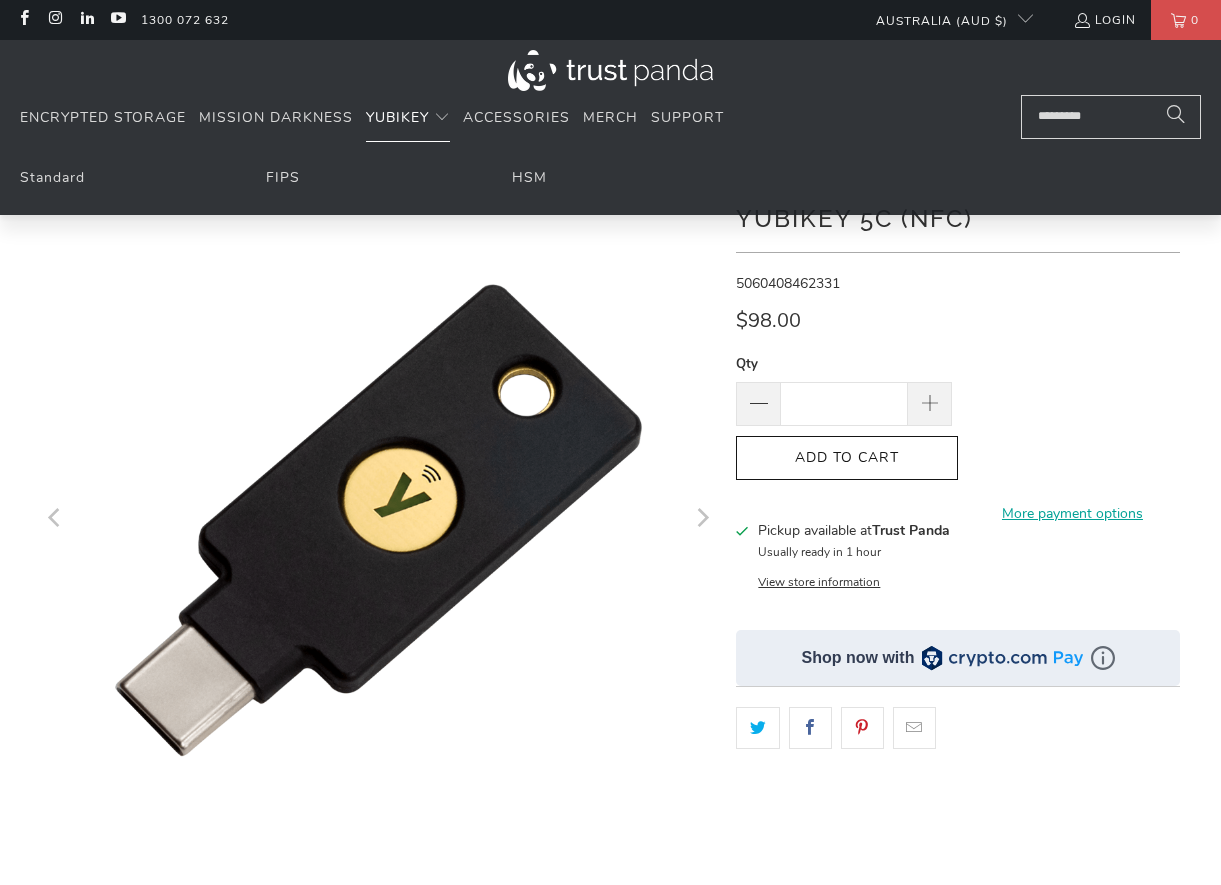 click on "YubiKey" at bounding box center (397, 117) 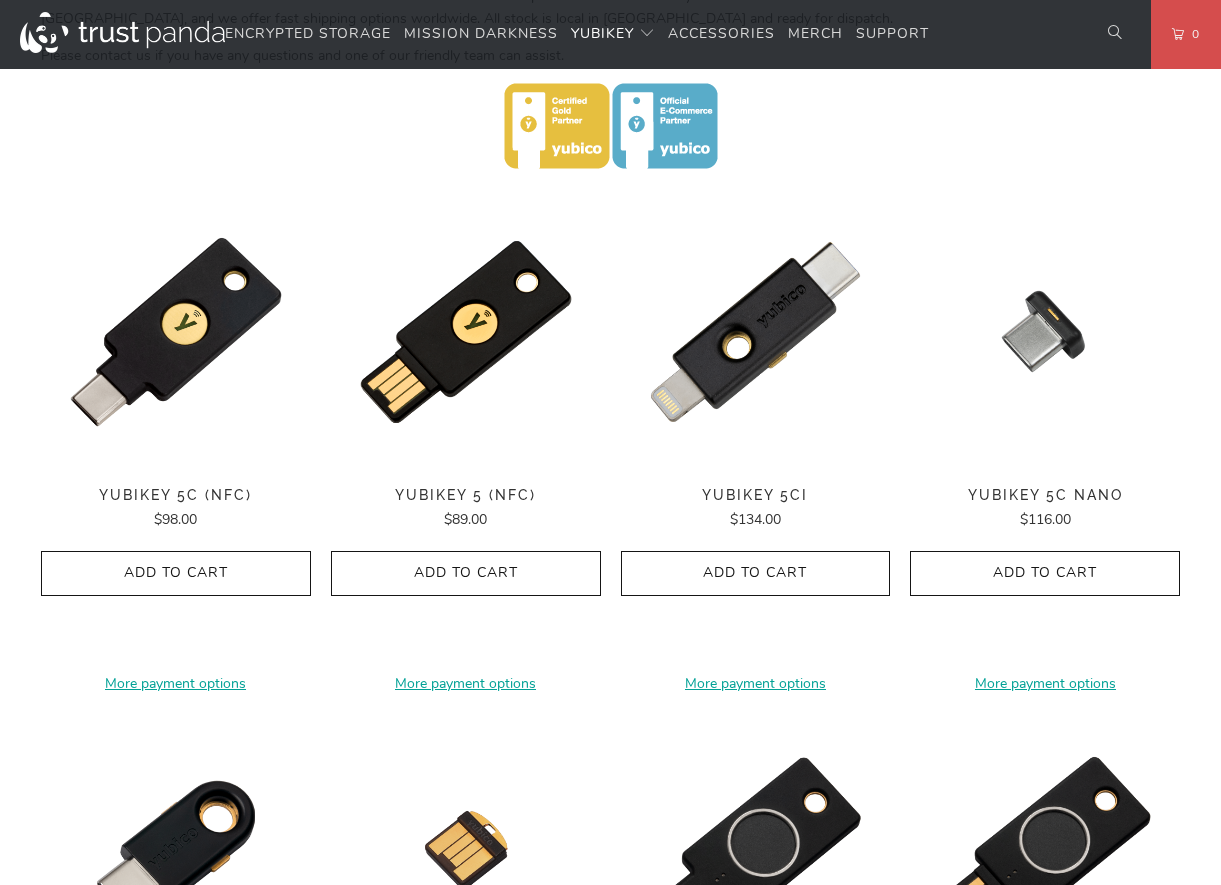 scroll, scrollTop: 900, scrollLeft: 0, axis: vertical 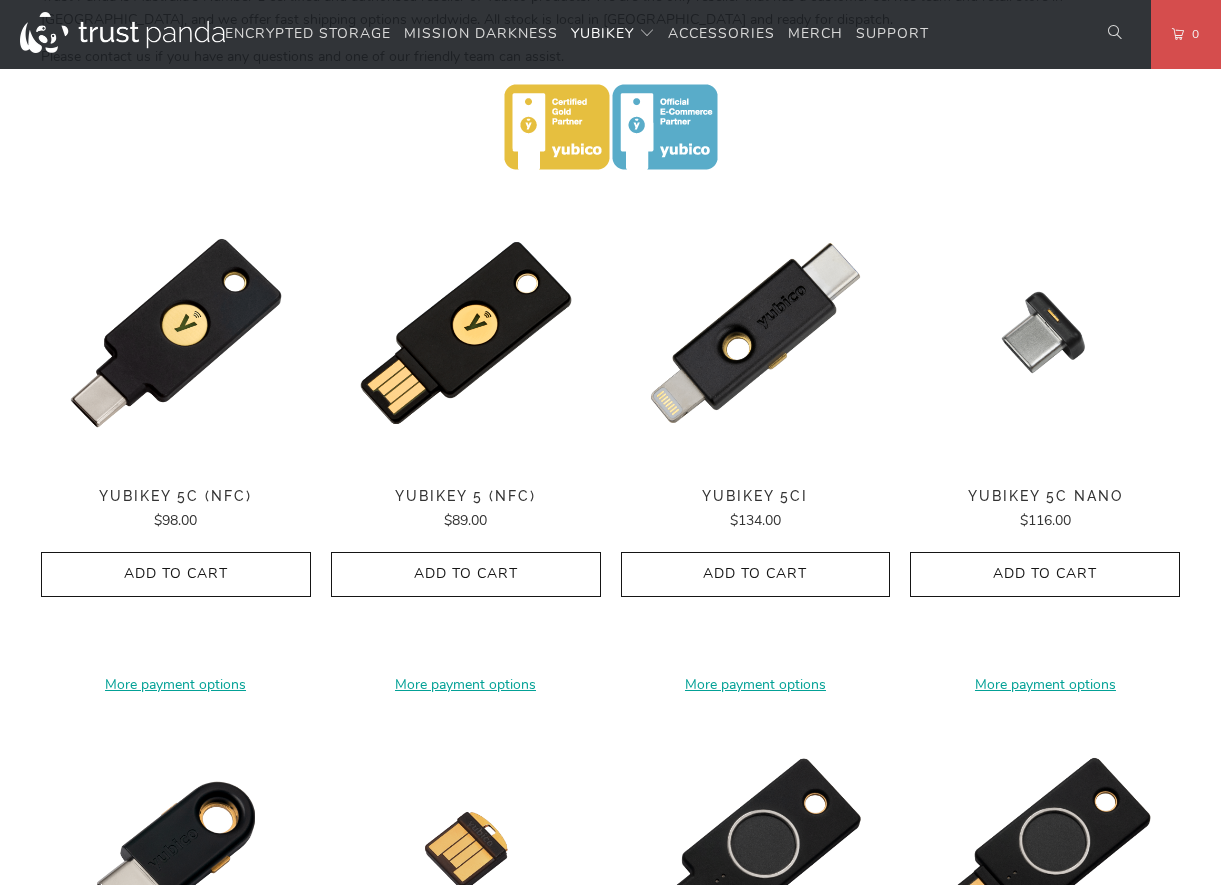 click on "YubiKey 5Ci" at bounding box center (756, 496) 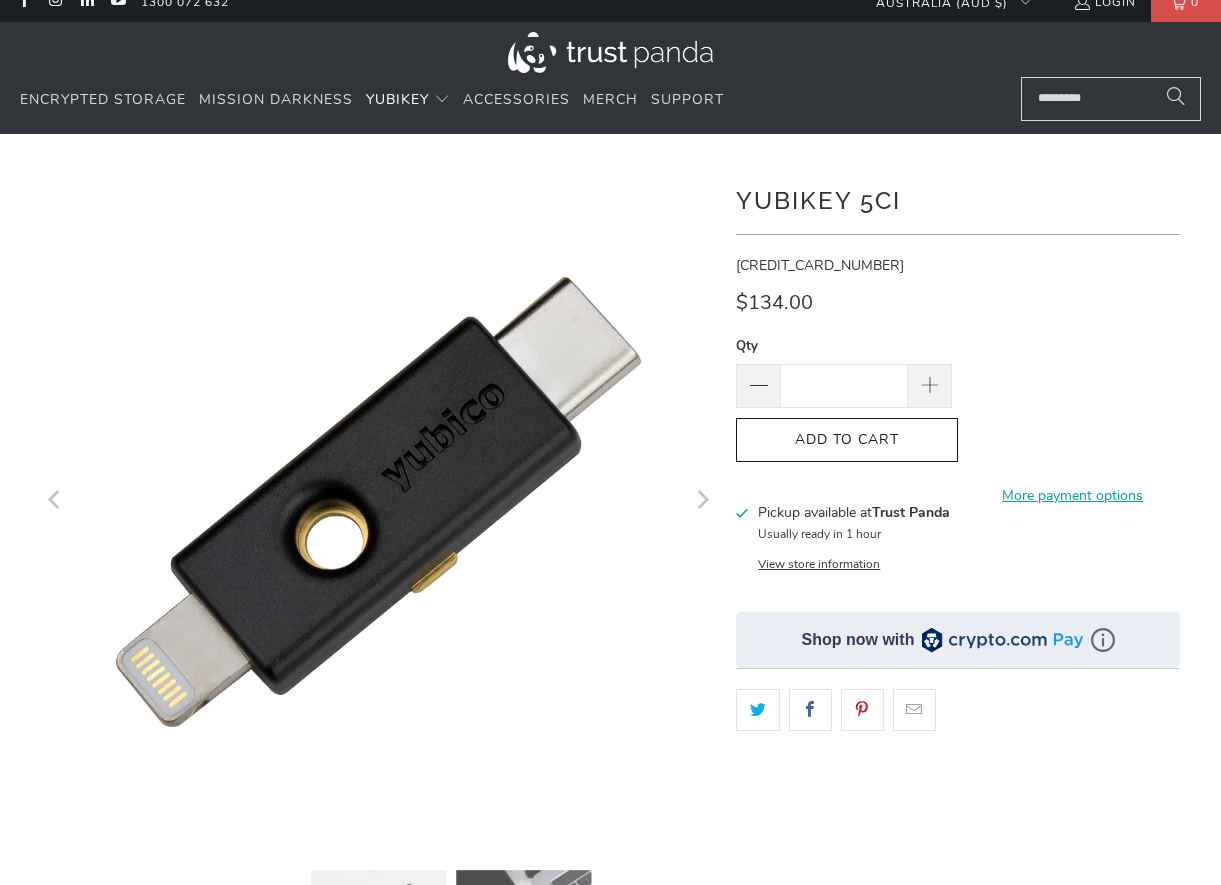 scroll, scrollTop: 0, scrollLeft: 0, axis: both 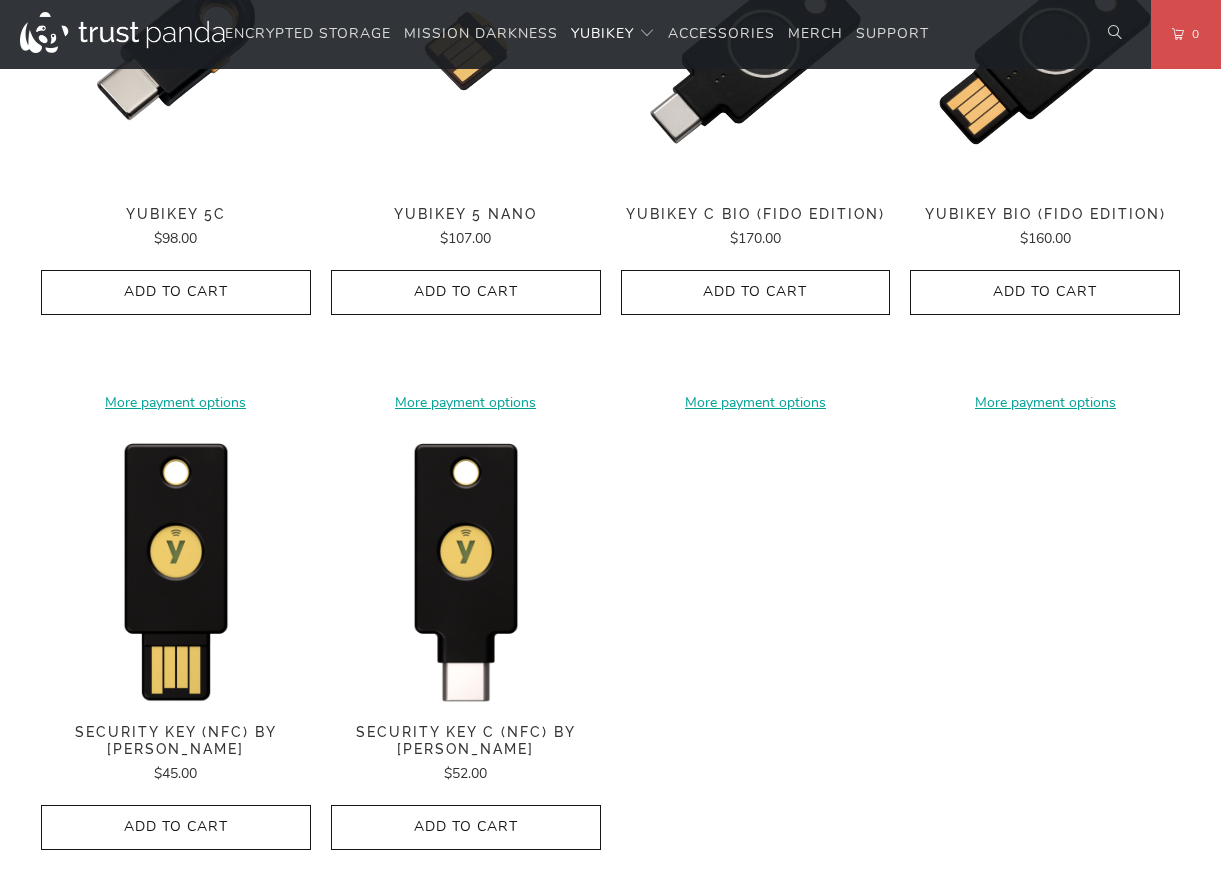 click on "Security Key (NFC) by [PERSON_NAME]" at bounding box center [176, 741] 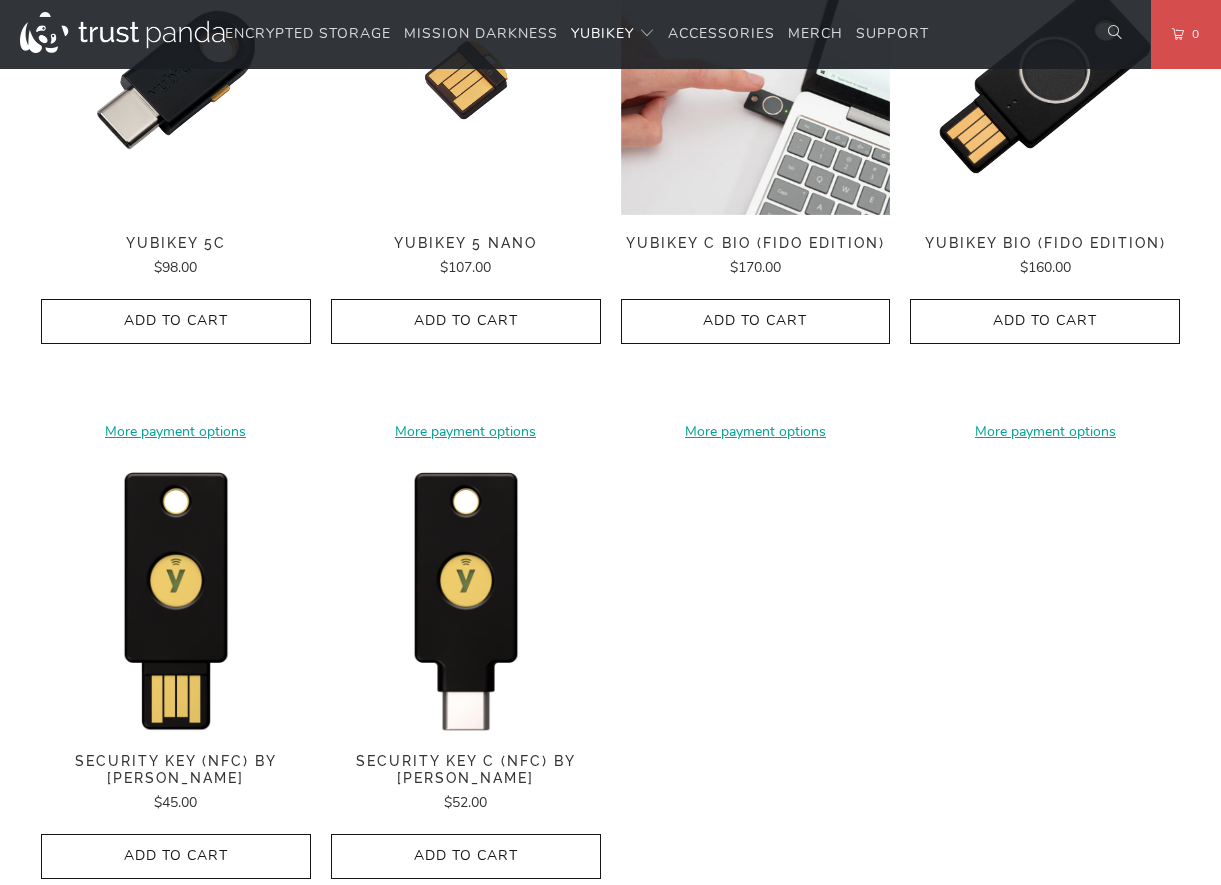 scroll, scrollTop: 1884, scrollLeft: 0, axis: vertical 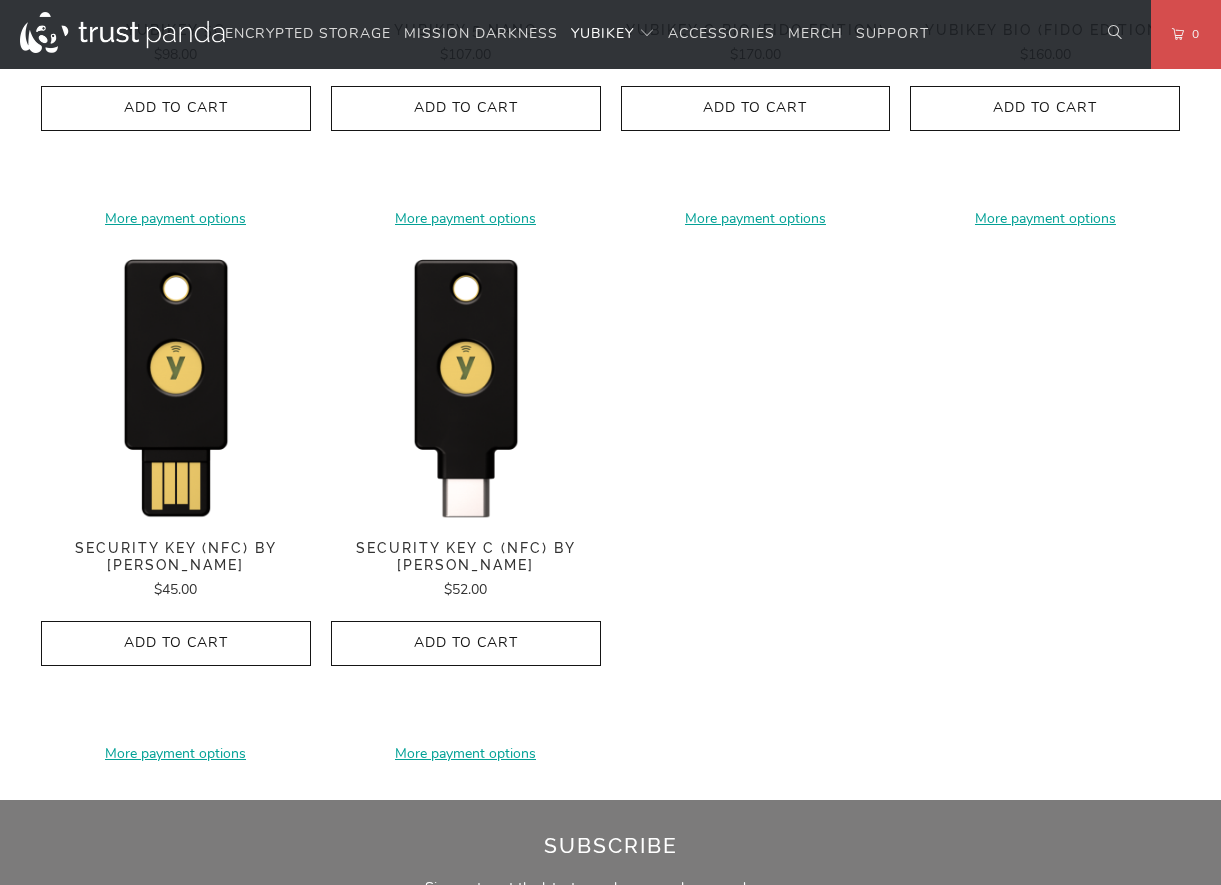 click on "Security Key (NFC) by [PERSON_NAME]" at bounding box center [176, 557] 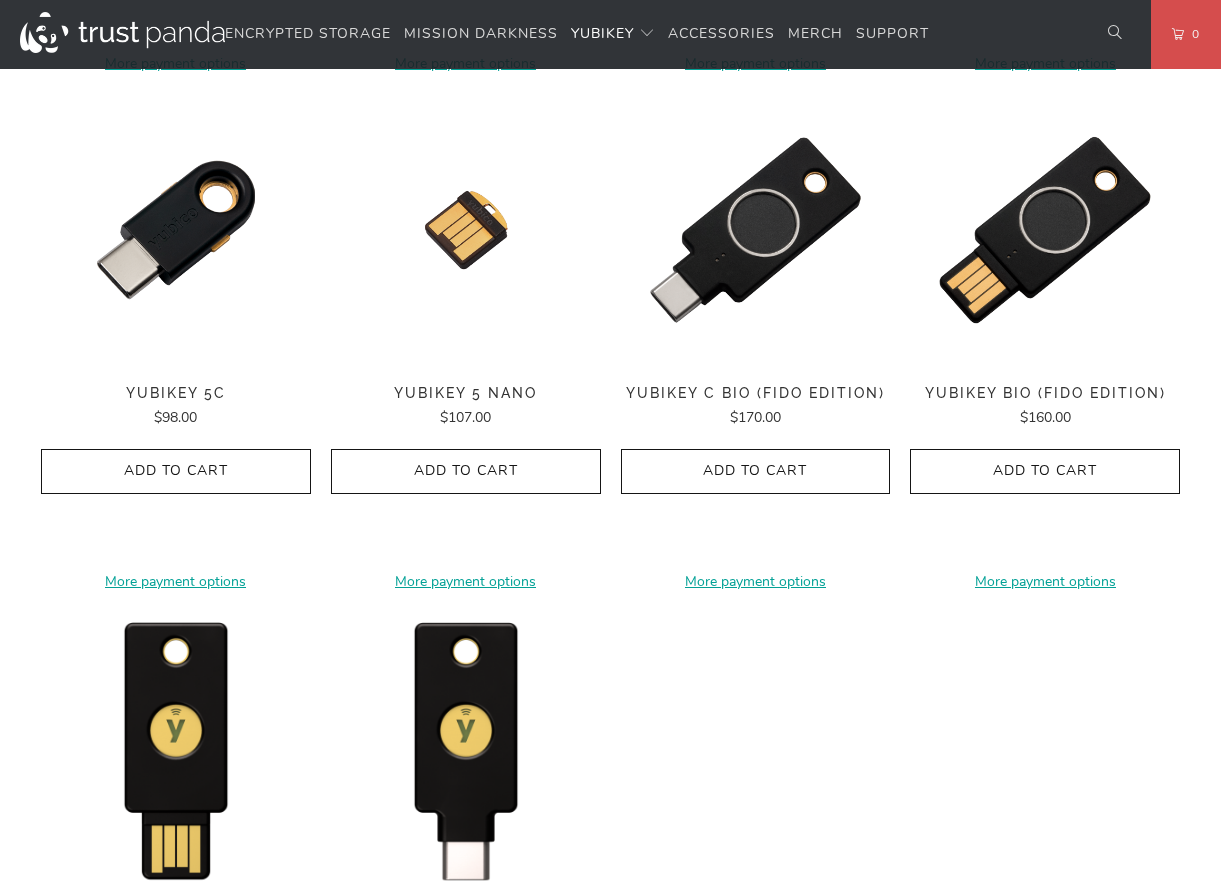 scroll, scrollTop: 1500, scrollLeft: 0, axis: vertical 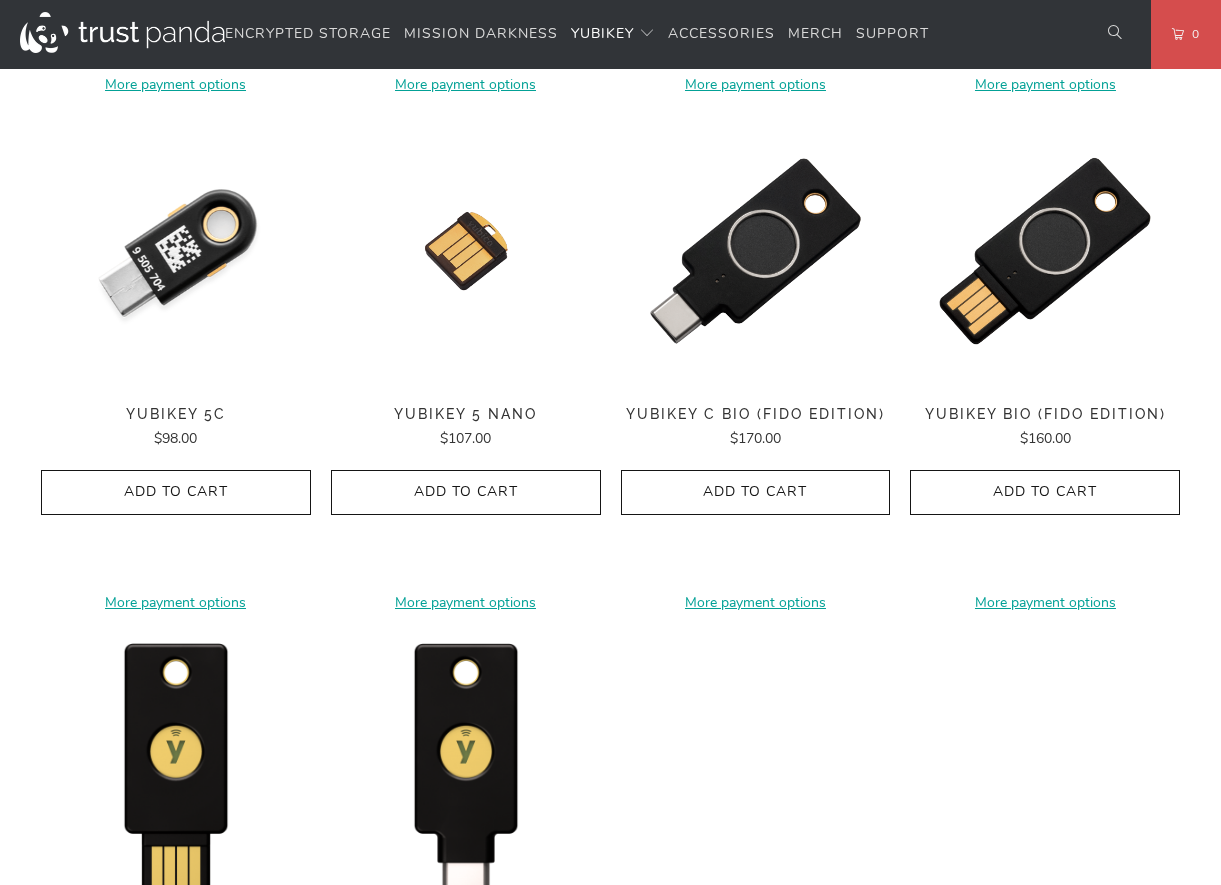 click at bounding box center (176, 251) 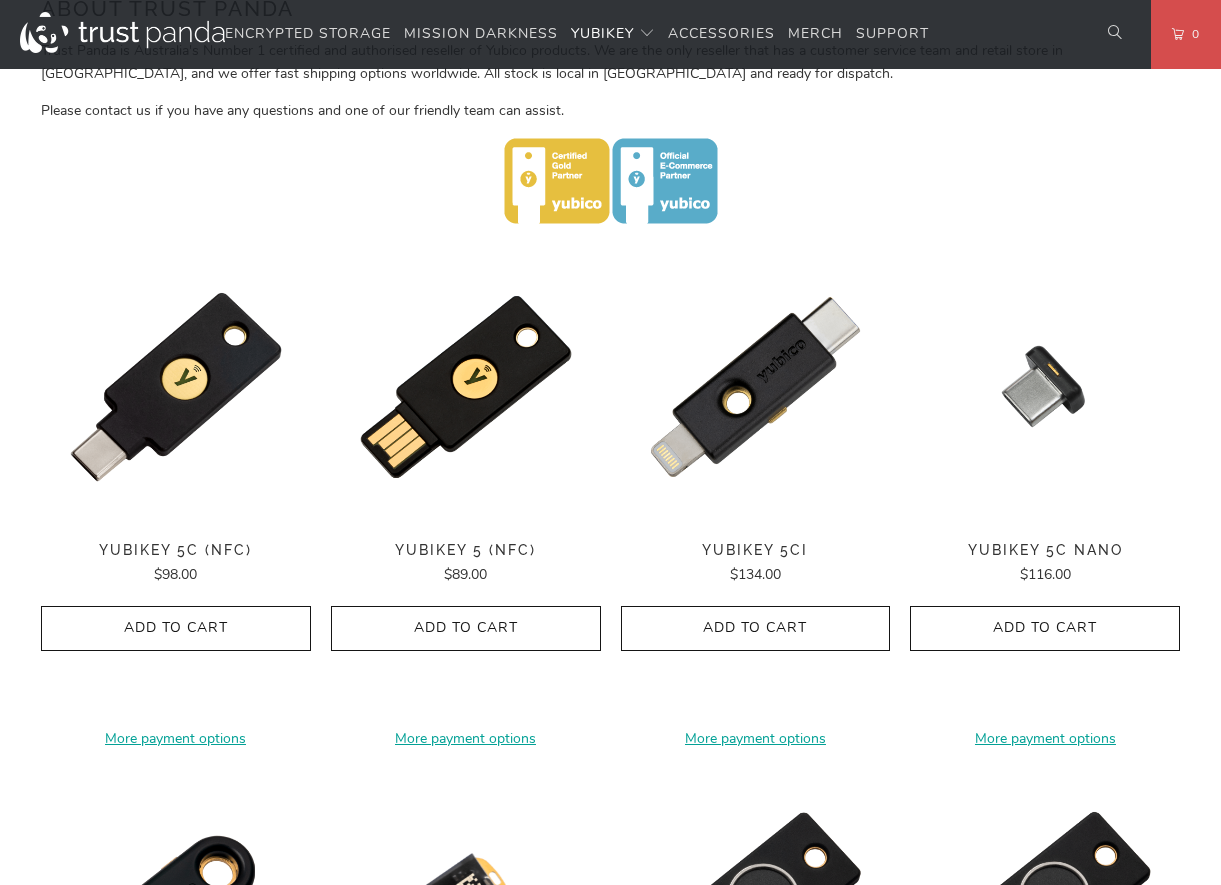 scroll, scrollTop: 800, scrollLeft: 0, axis: vertical 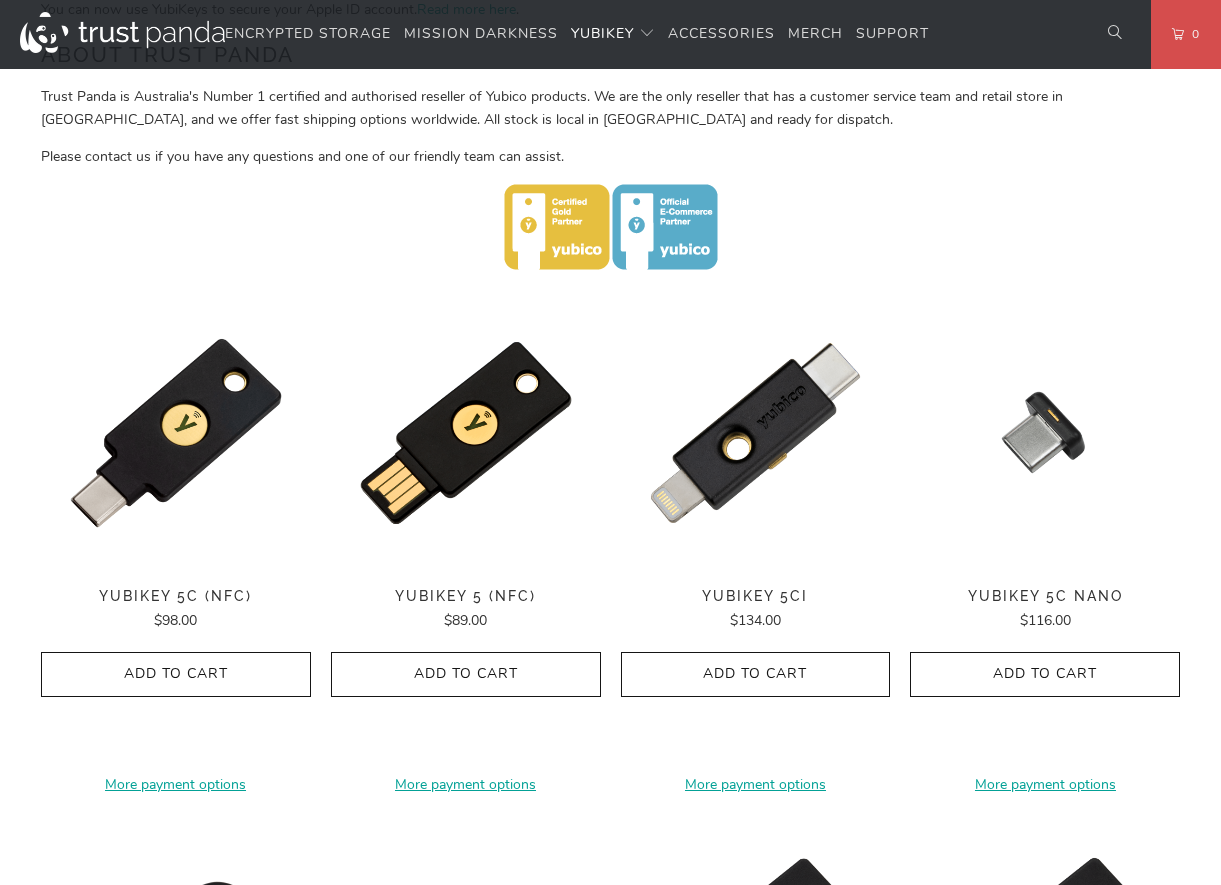 click on "YubiKey 5 (NFC)" at bounding box center (466, 596) 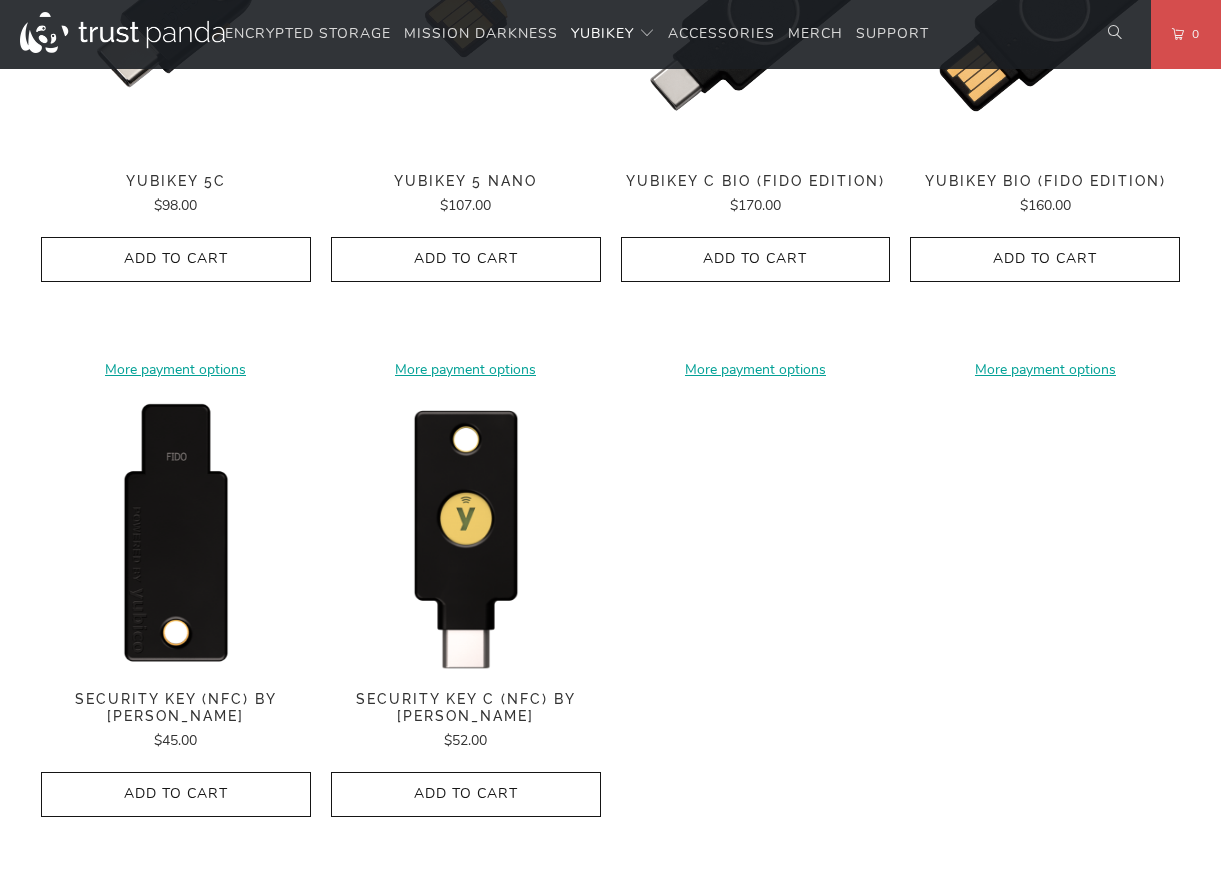 scroll, scrollTop: 1800, scrollLeft: 0, axis: vertical 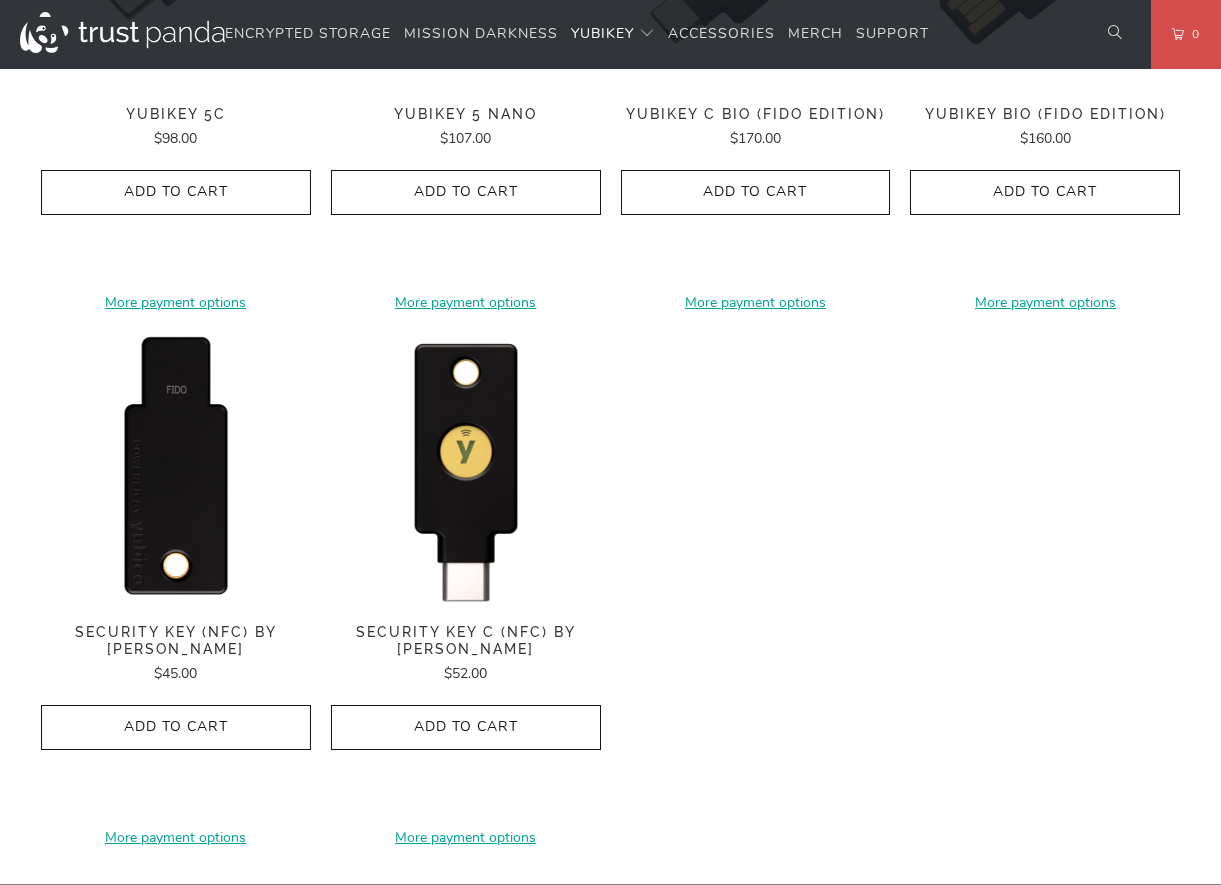 click at bounding box center (176, 469) 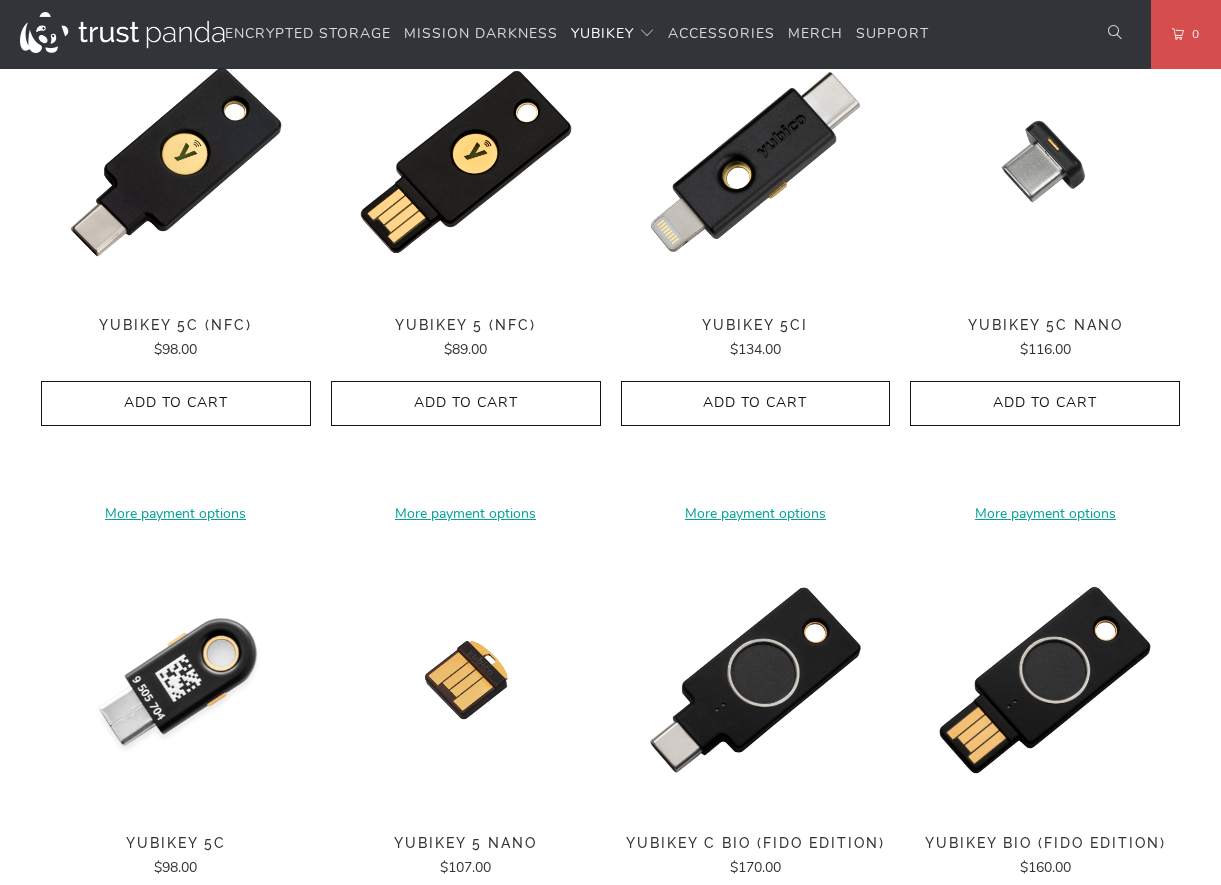 scroll, scrollTop: 1000, scrollLeft: 0, axis: vertical 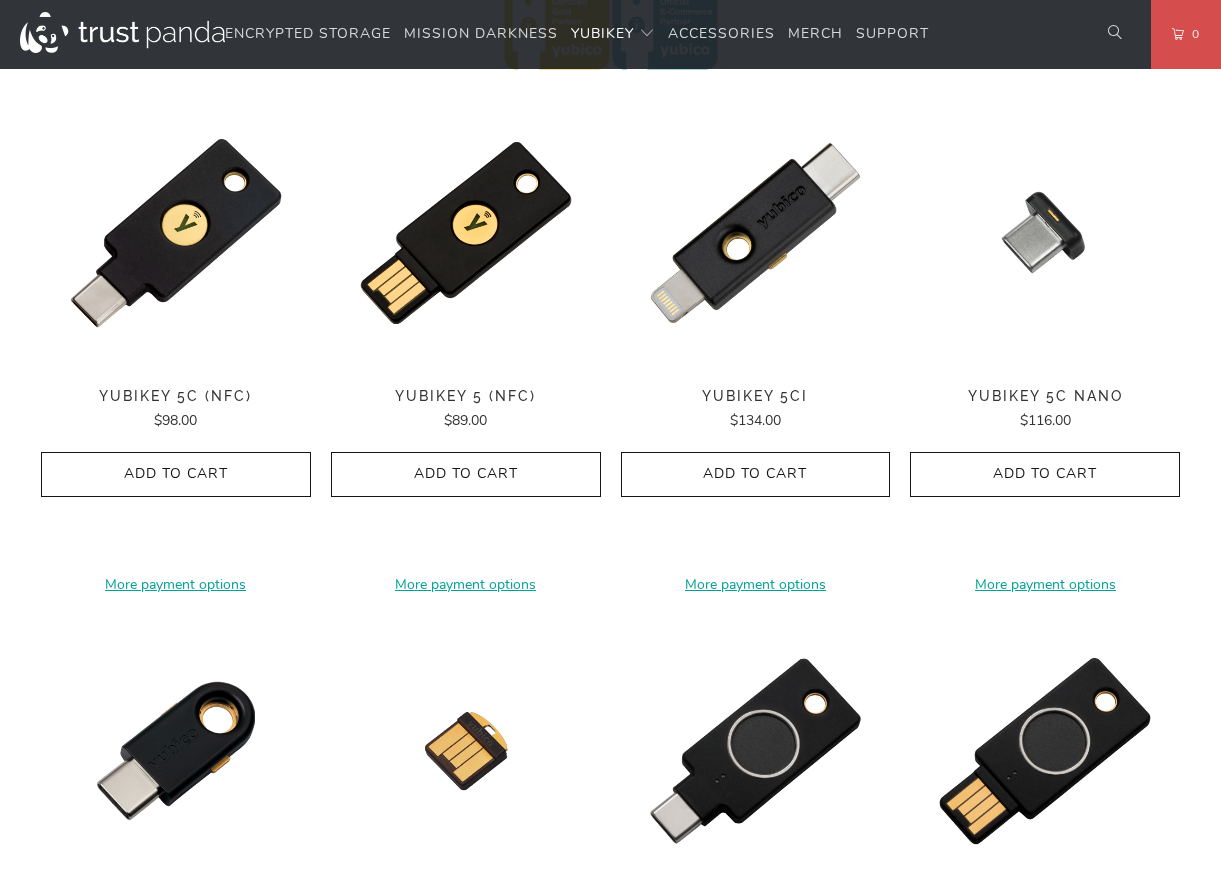 click on "YubiKey 5 (NFC)" at bounding box center [466, 396] 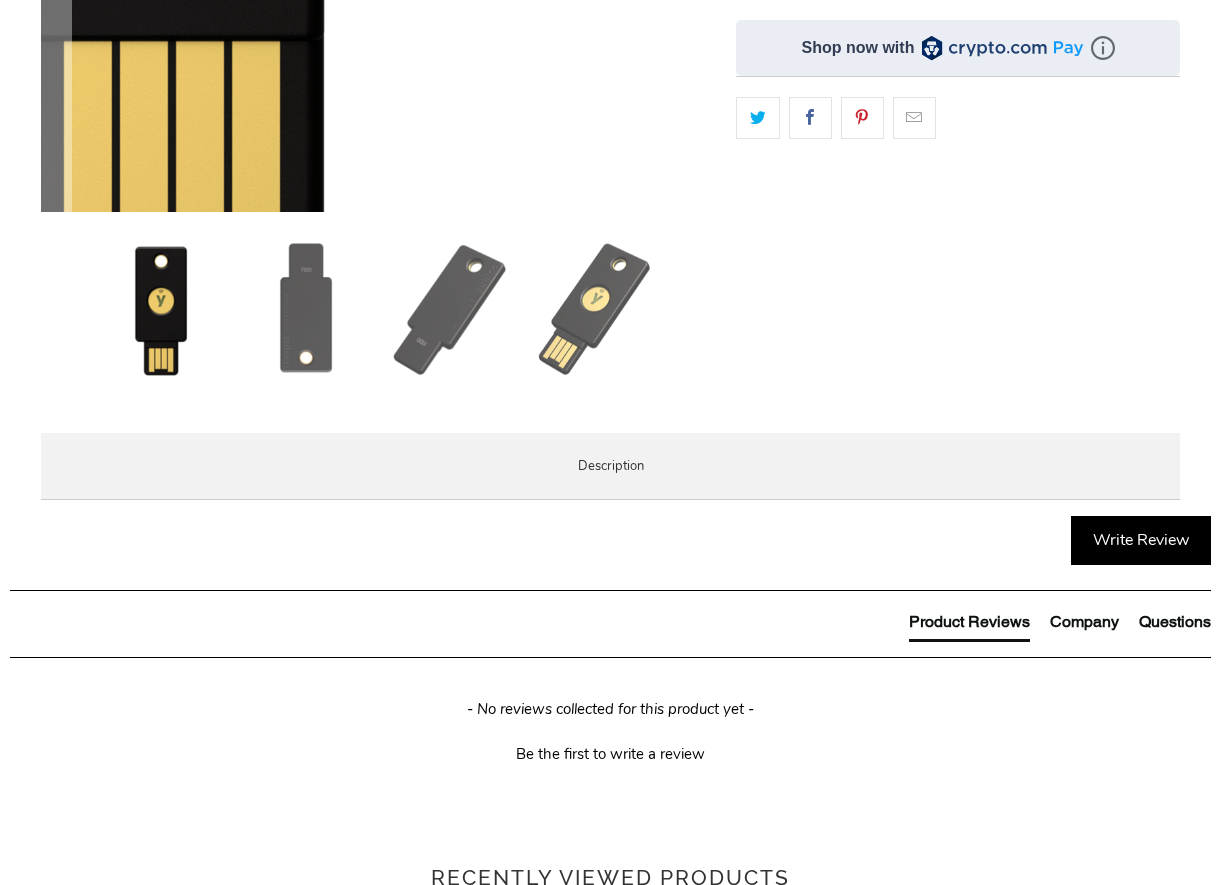 scroll, scrollTop: 800, scrollLeft: 0, axis: vertical 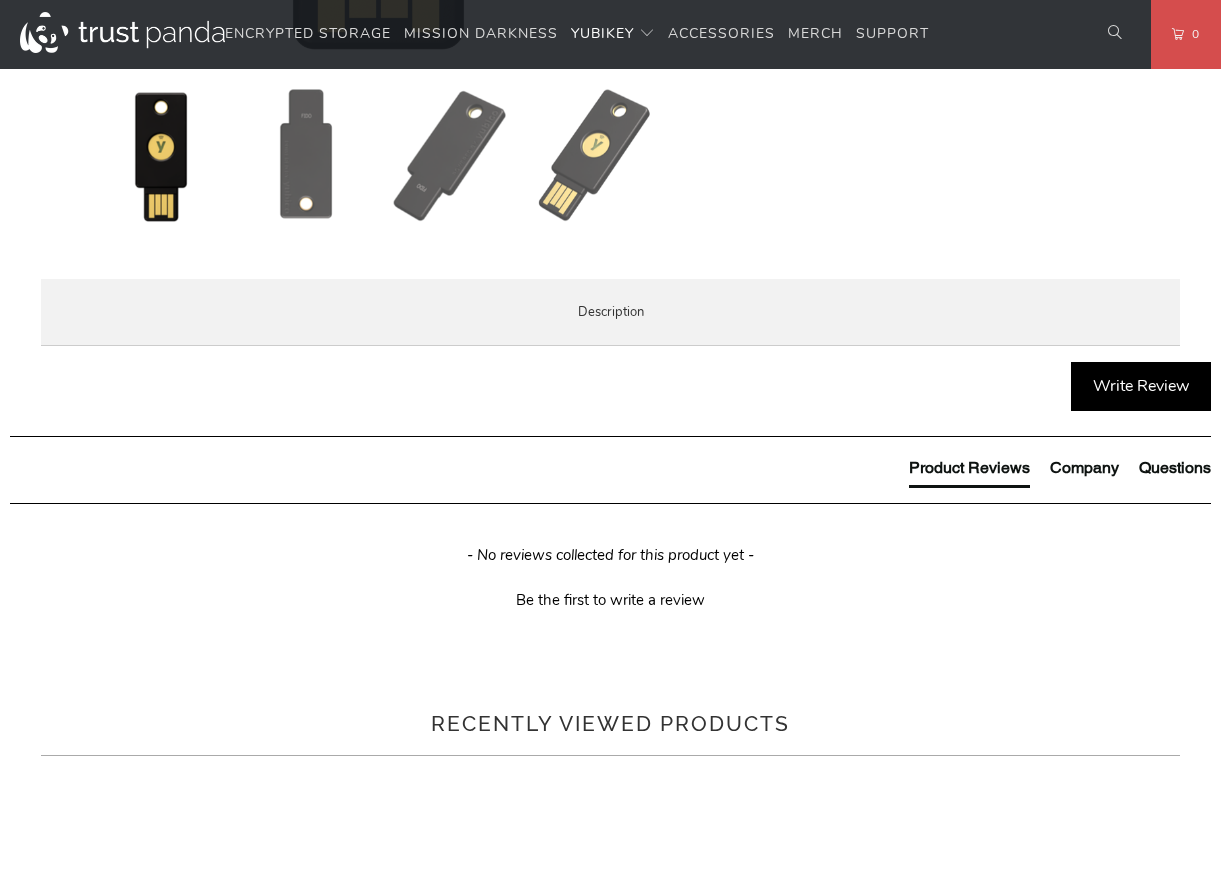 click on "Specifications" at bounding box center (0, 0) 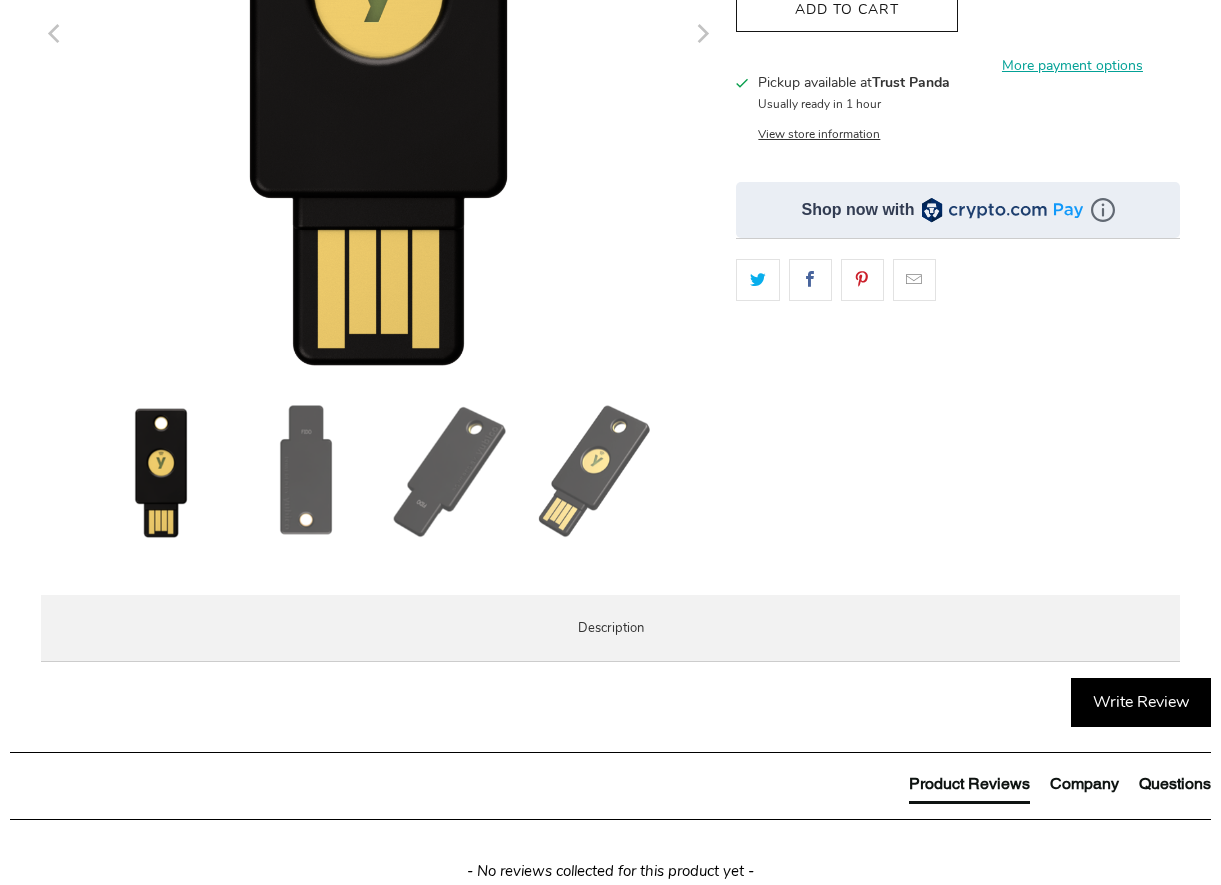 scroll, scrollTop: 300, scrollLeft: 0, axis: vertical 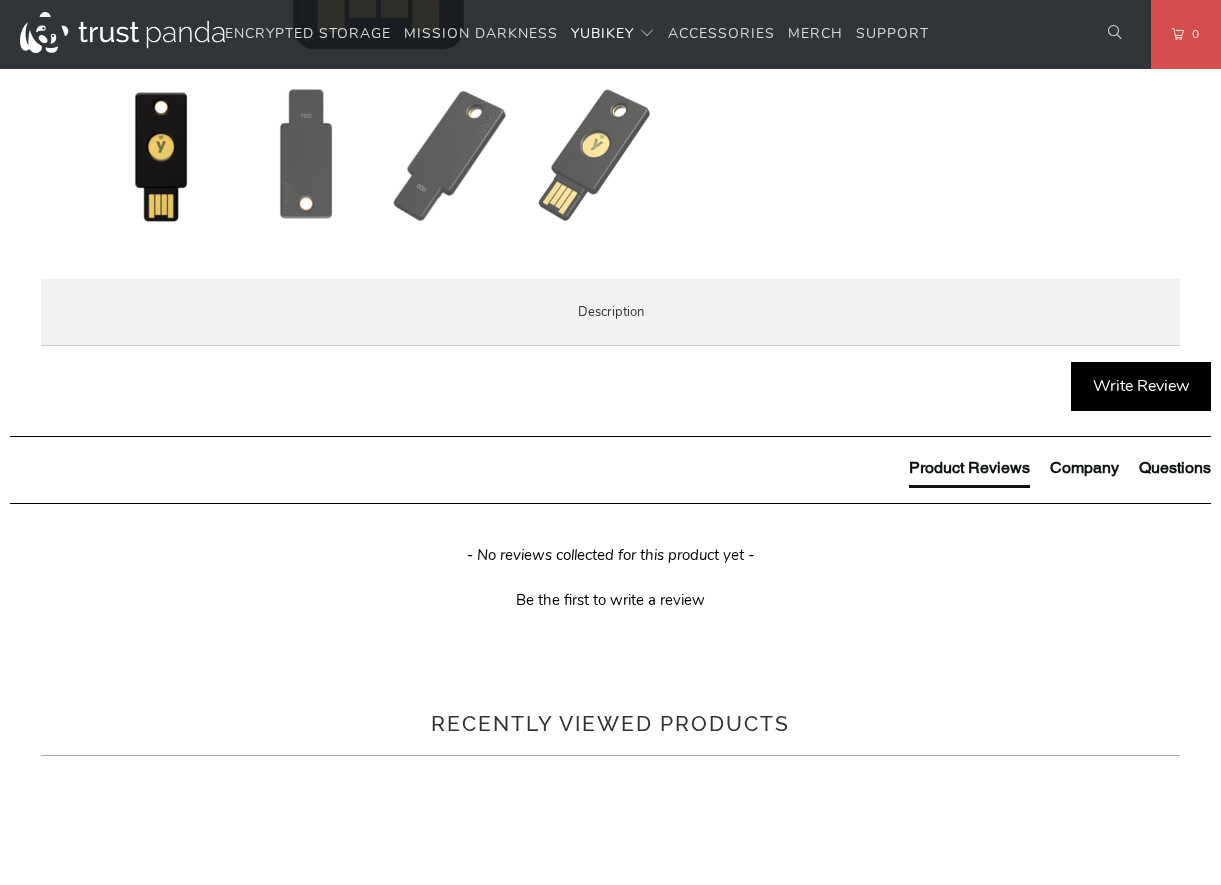 click on "Specifications" at bounding box center (0, 0) 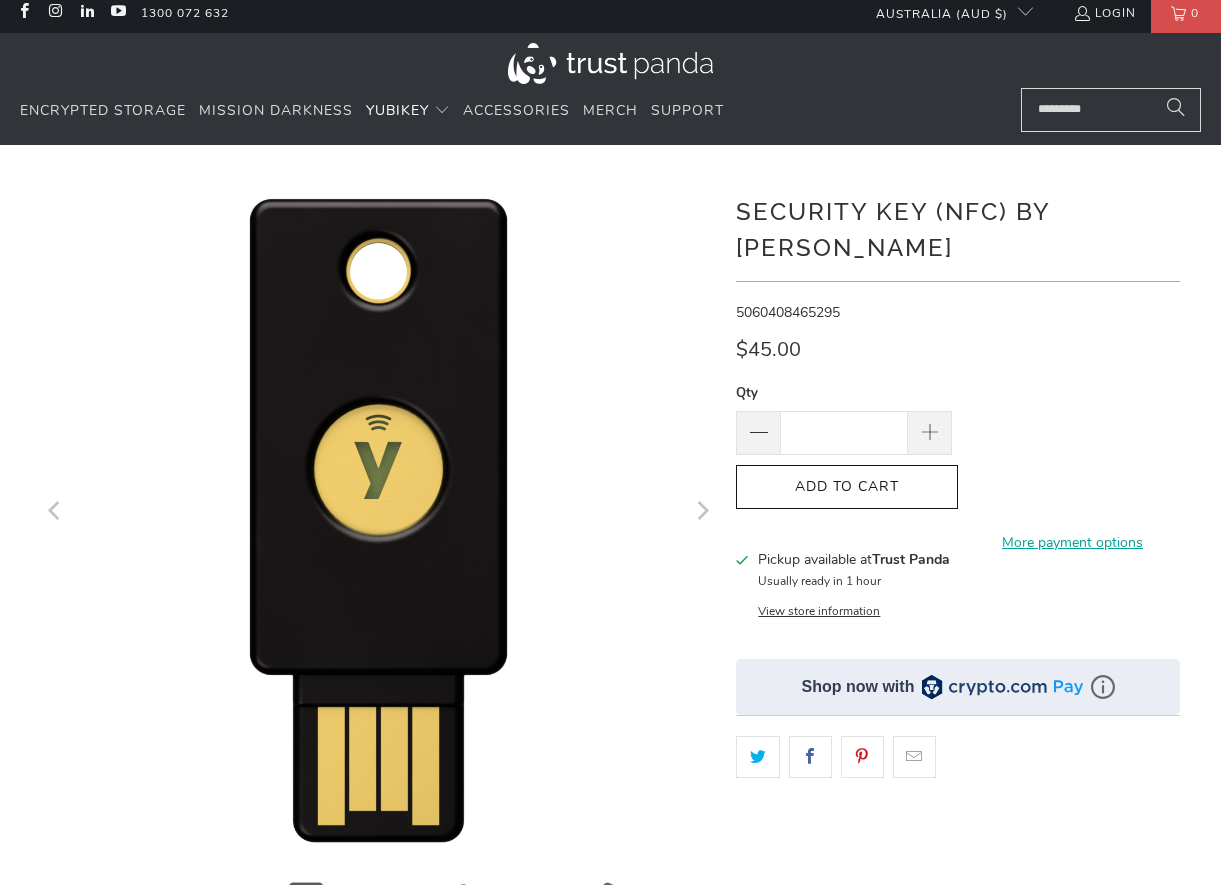 scroll, scrollTop: 0, scrollLeft: 0, axis: both 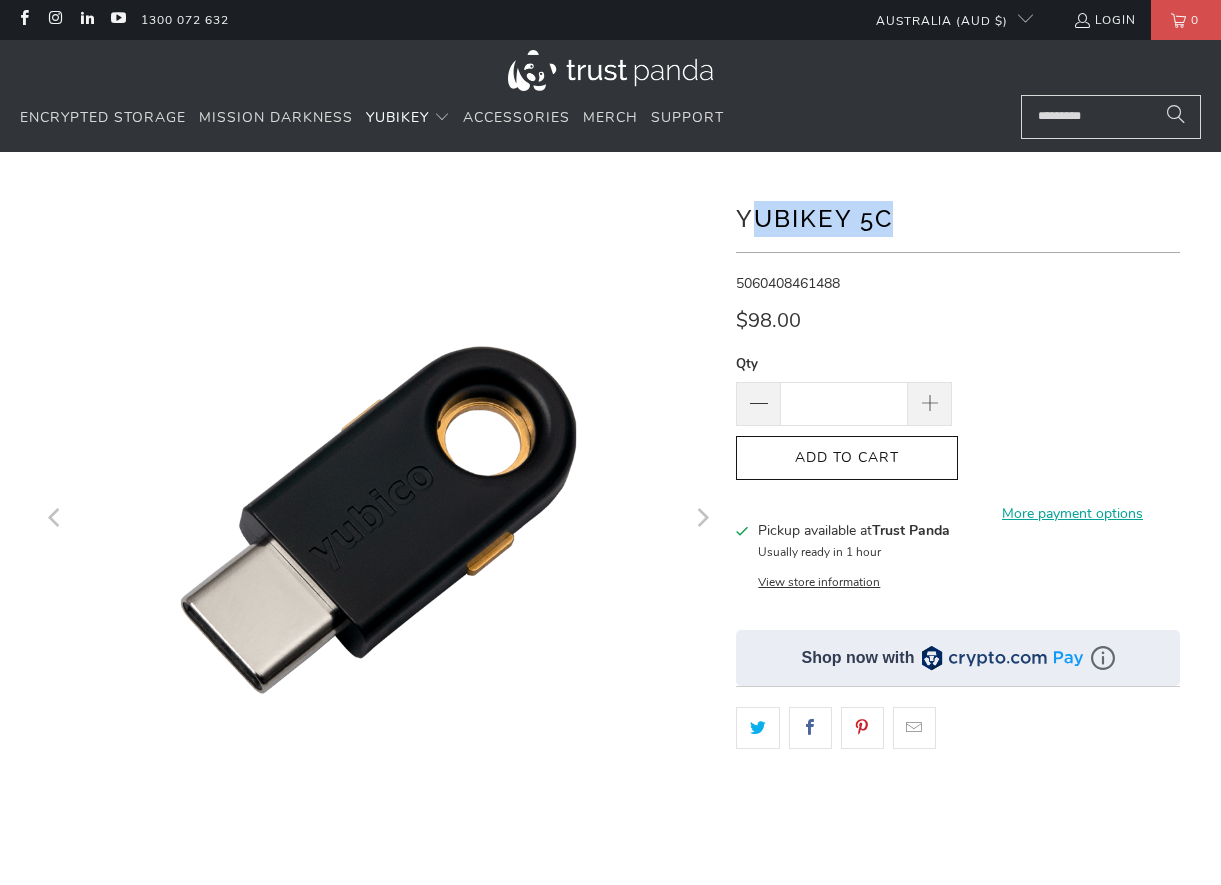 drag, startPoint x: 901, startPoint y: 211, endPoint x: 746, endPoint y: 210, distance: 155.00322 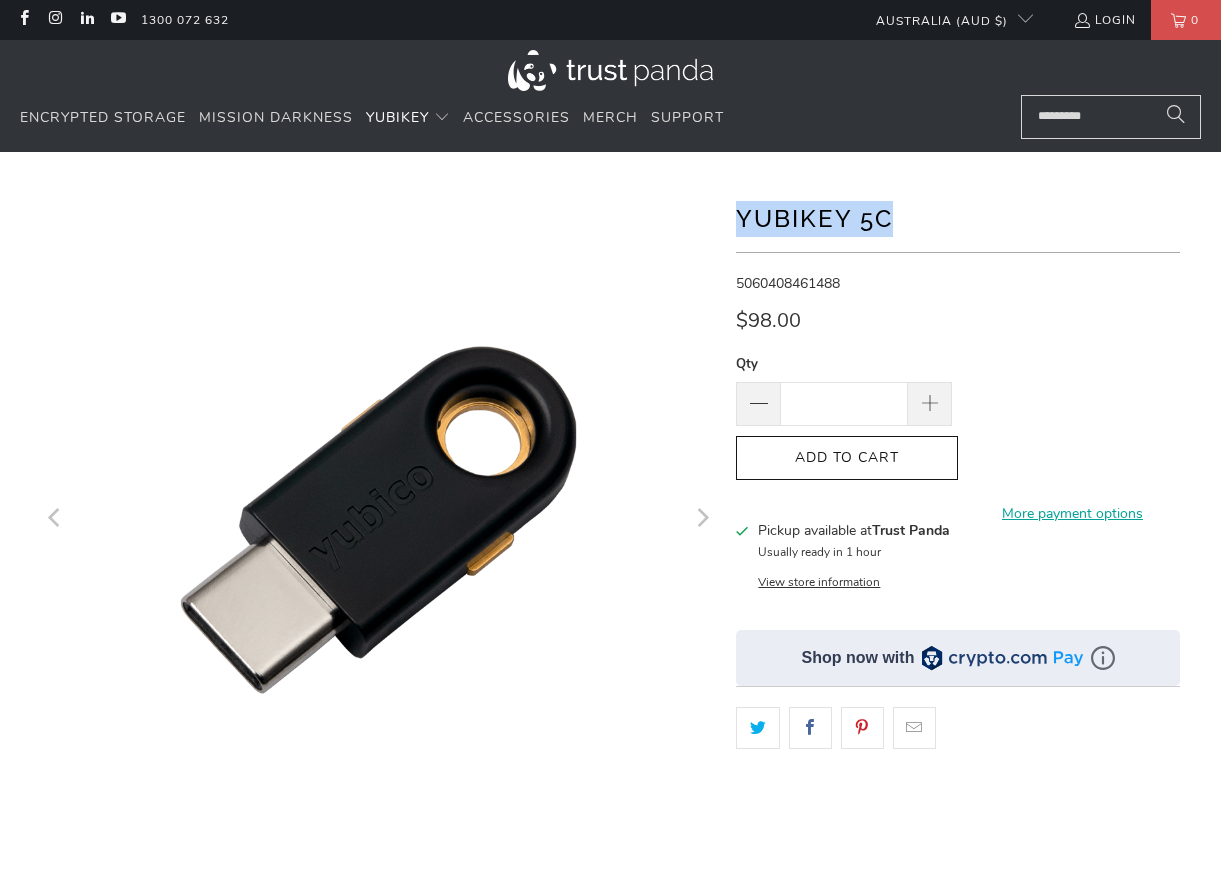 drag, startPoint x: 746, startPoint y: 210, endPoint x: 904, endPoint y: 215, distance: 158.0791 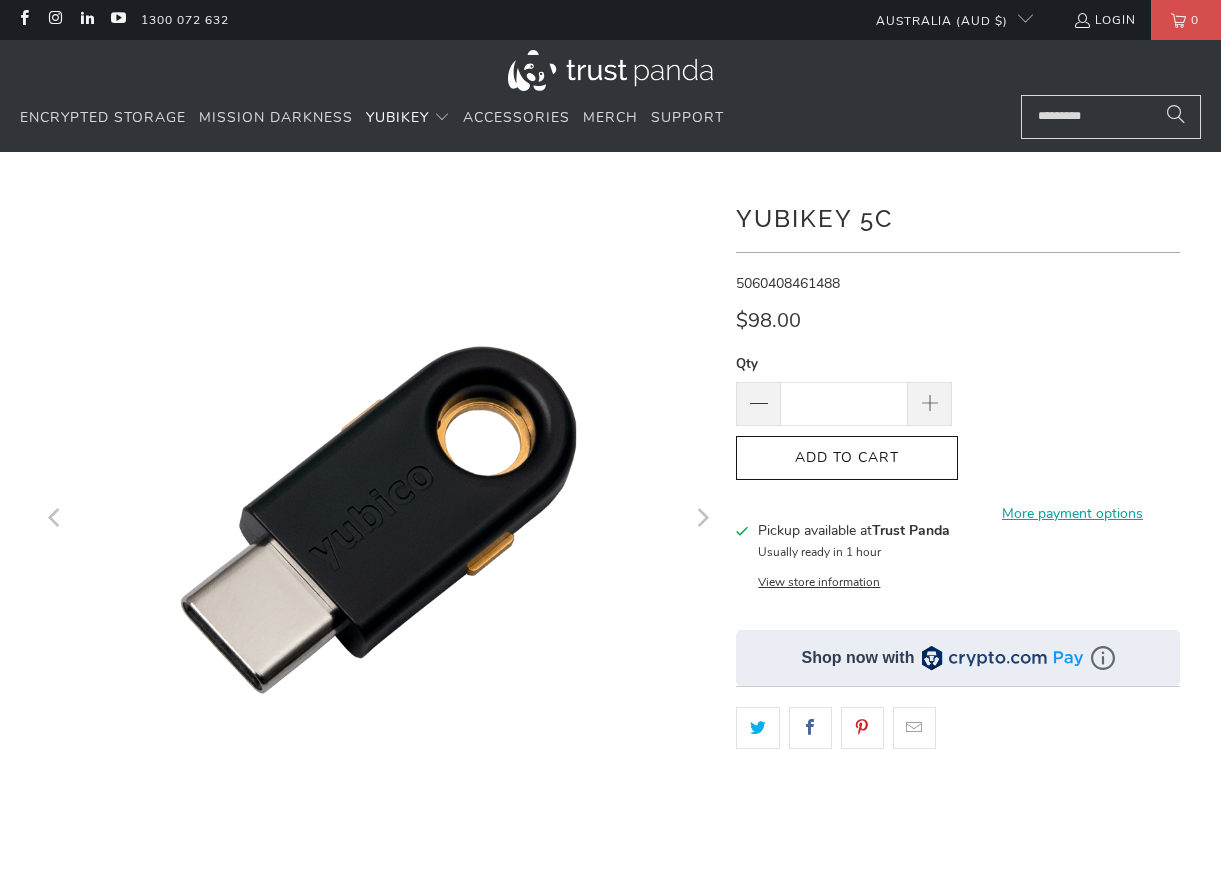 drag, startPoint x: 904, startPoint y: 215, endPoint x: 742, endPoint y: 236, distance: 163.35544 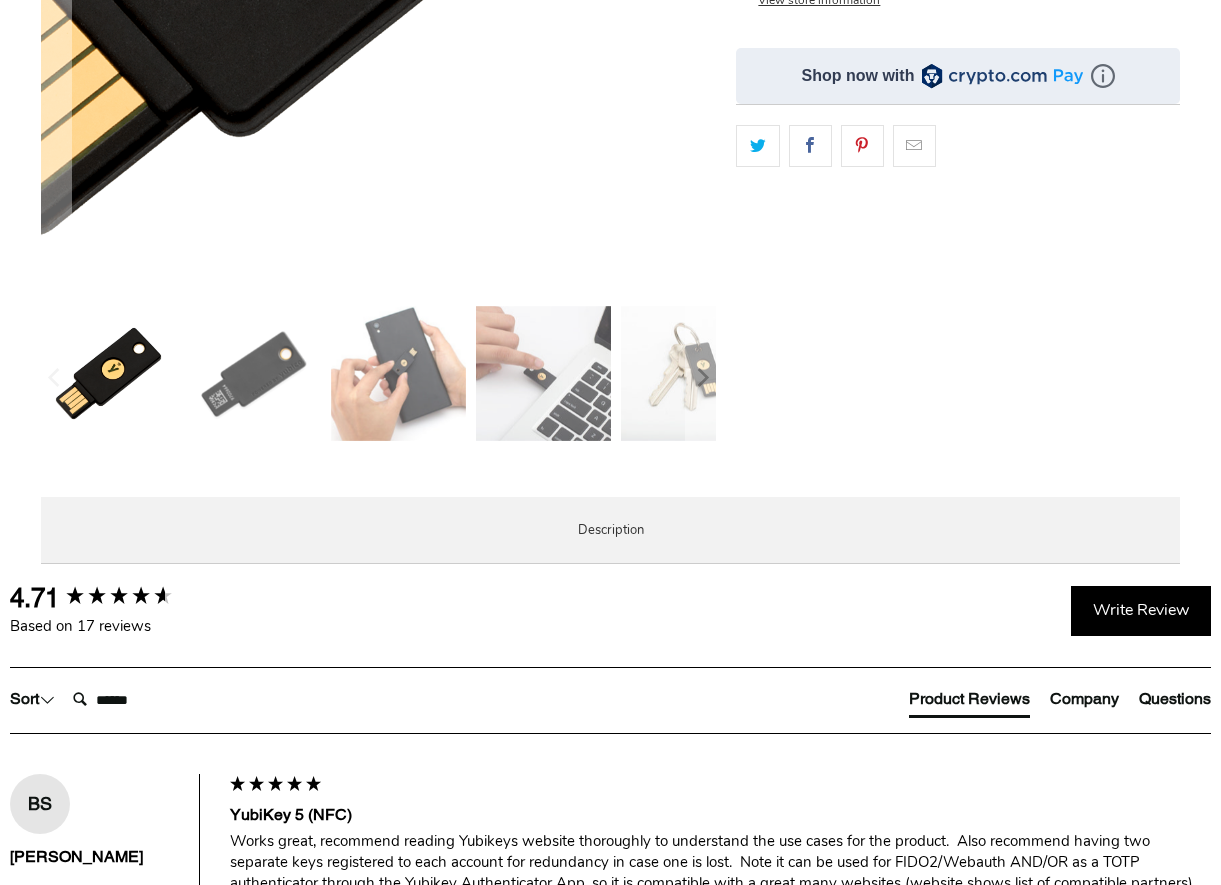 scroll, scrollTop: 600, scrollLeft: 0, axis: vertical 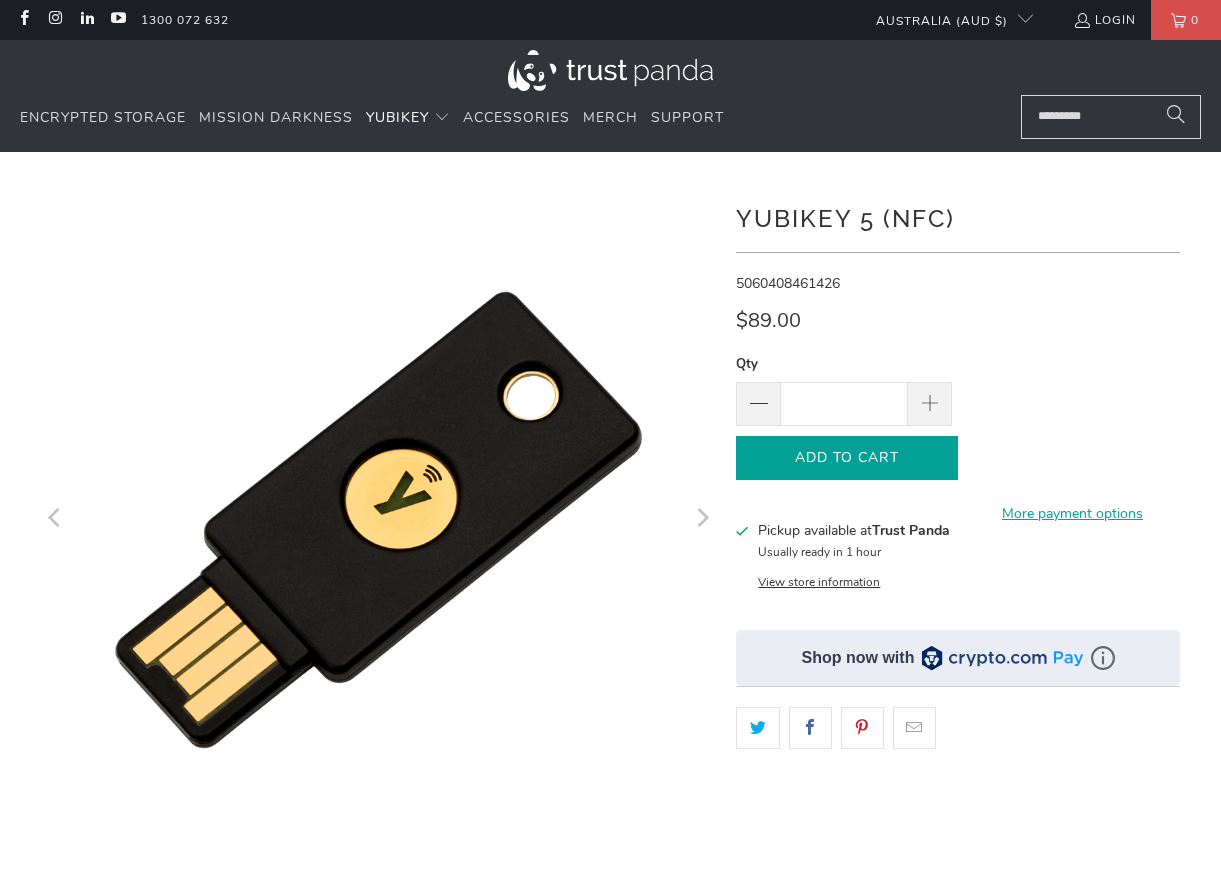 click on "Add to Cart" 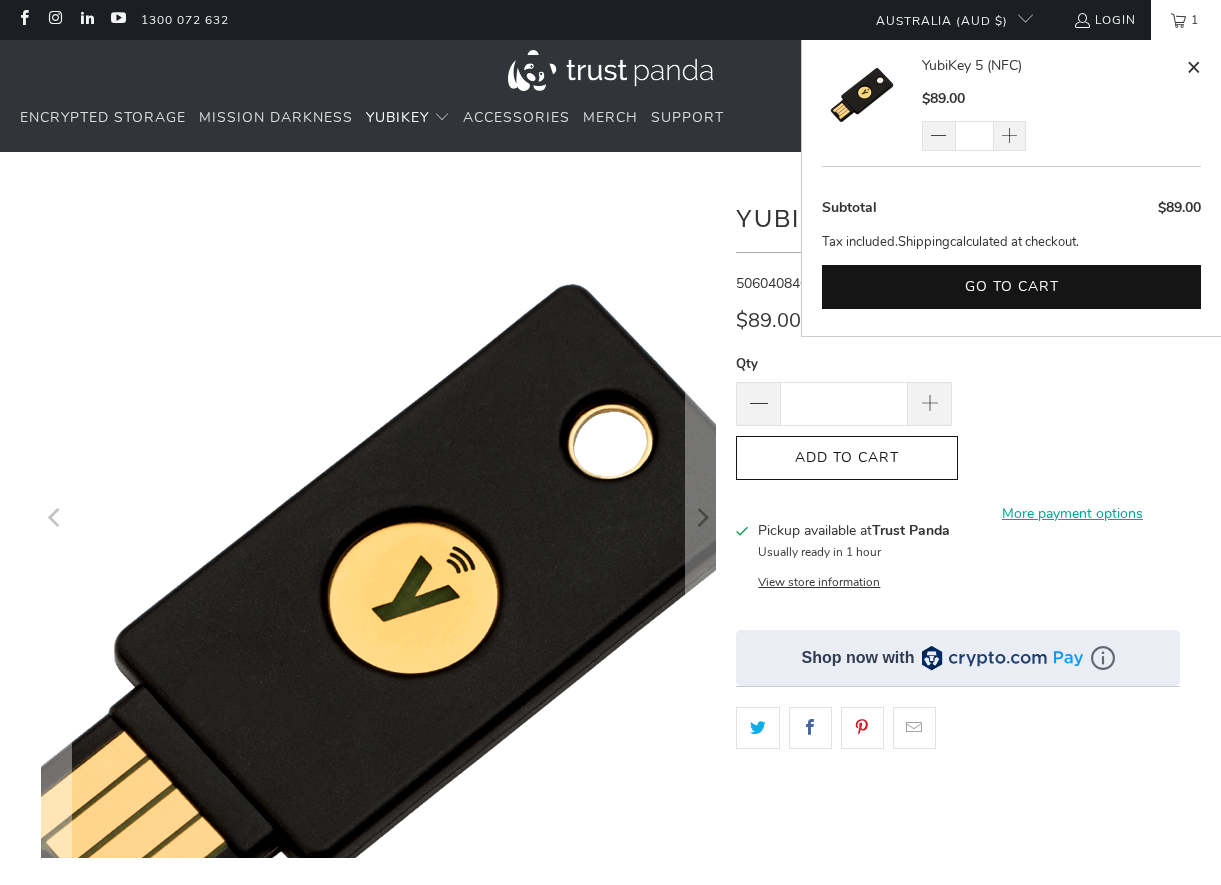 click at bounding box center [379, 630] 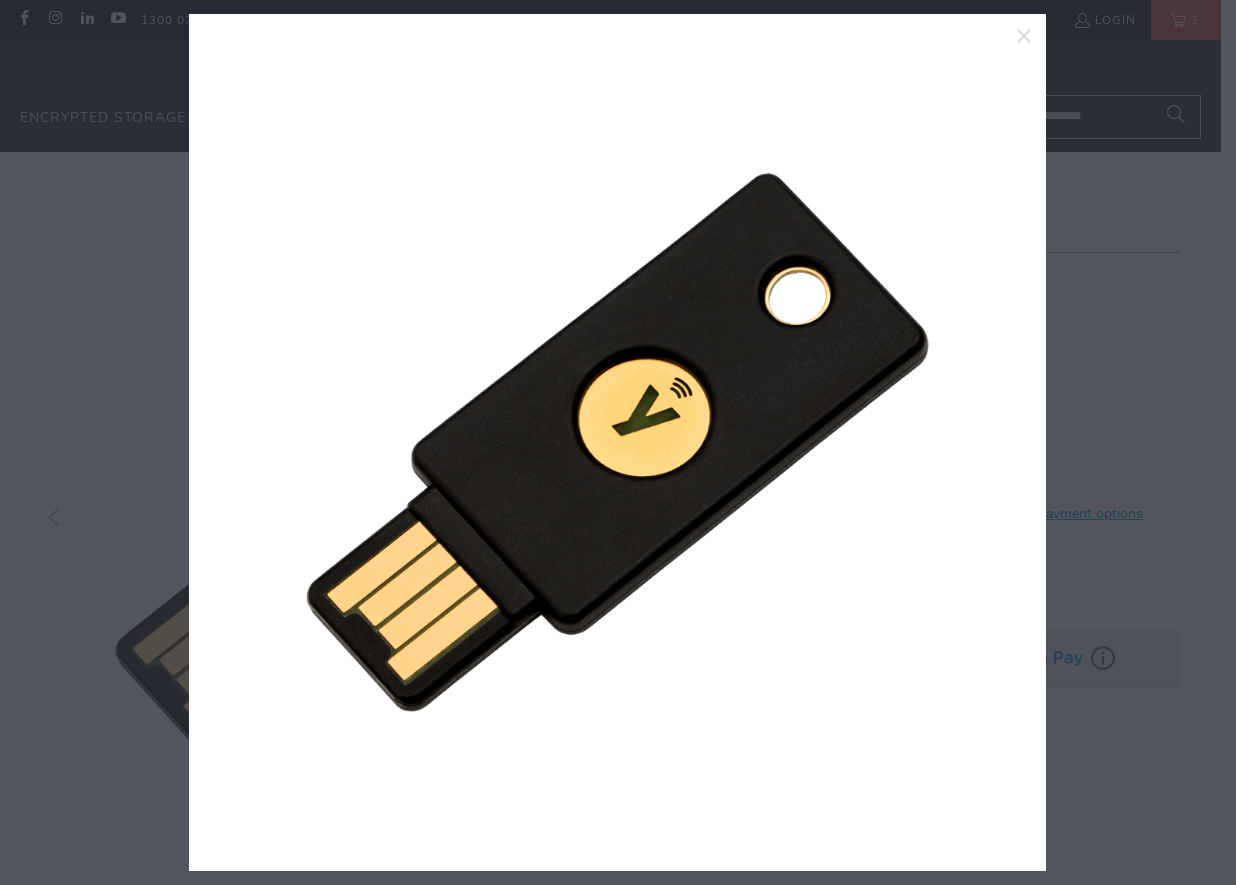 click at bounding box center (618, 442) 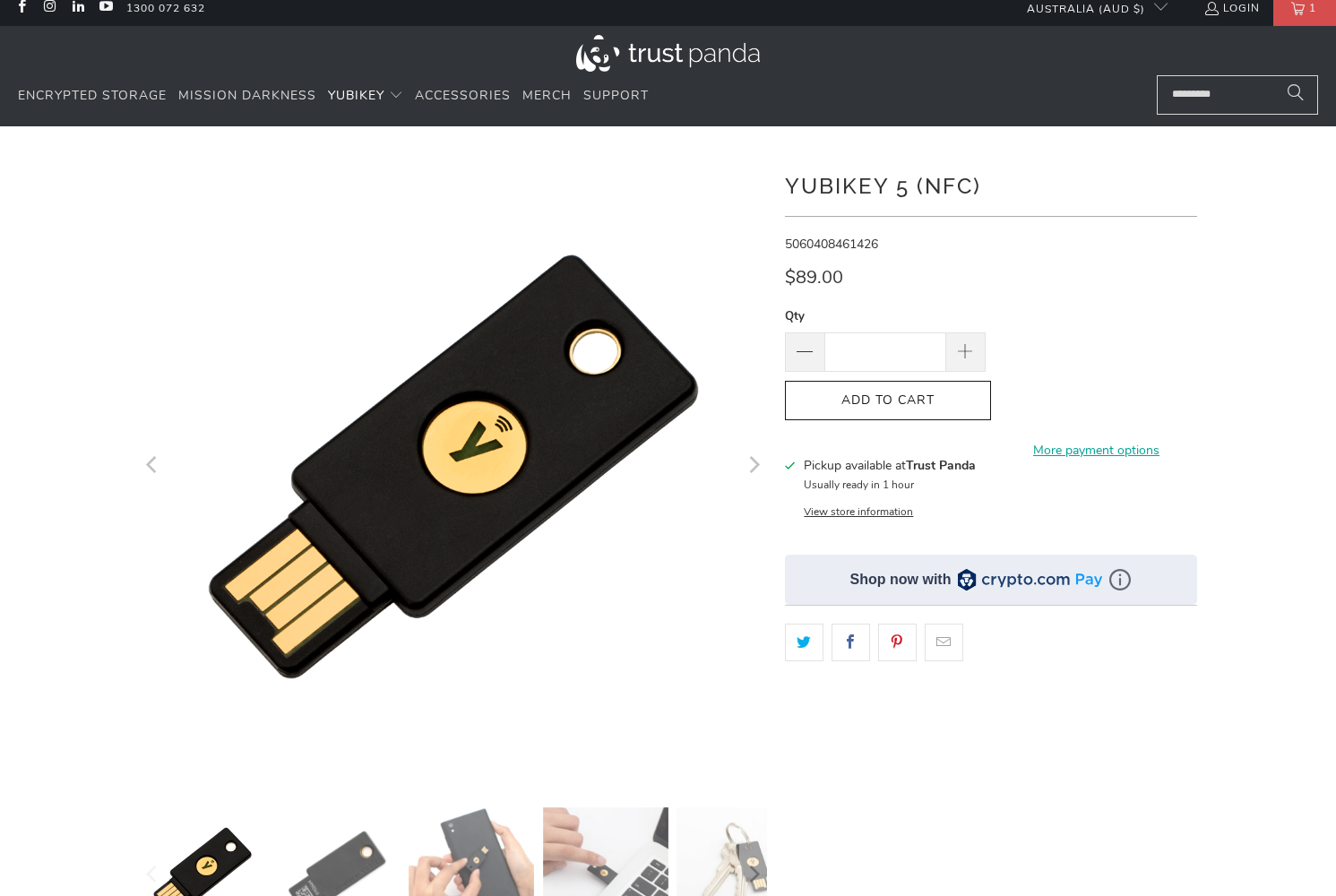 scroll, scrollTop: 0, scrollLeft: 0, axis: both 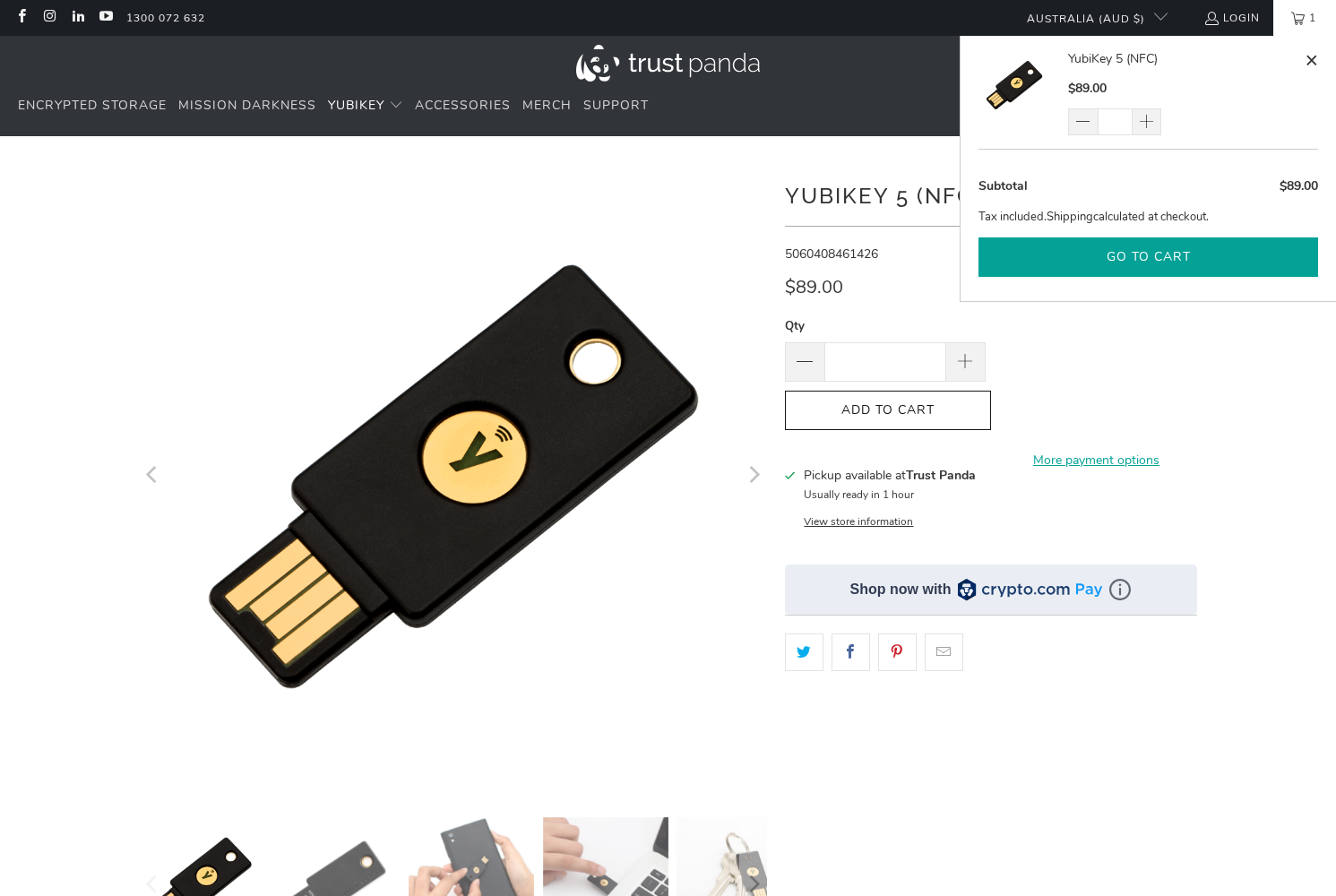 click on "Go to cart" at bounding box center [1148, 257] 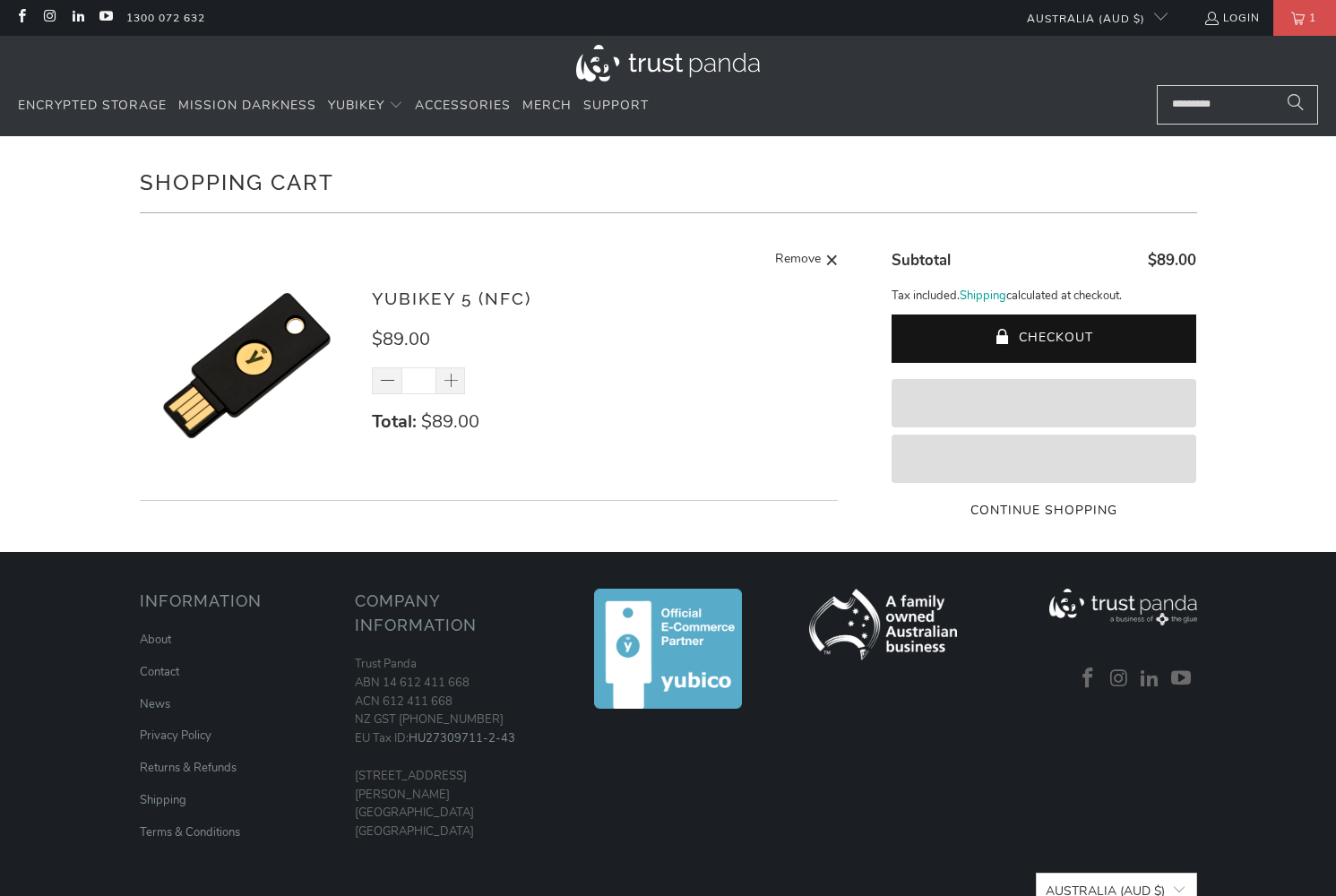 scroll, scrollTop: 0, scrollLeft: 0, axis: both 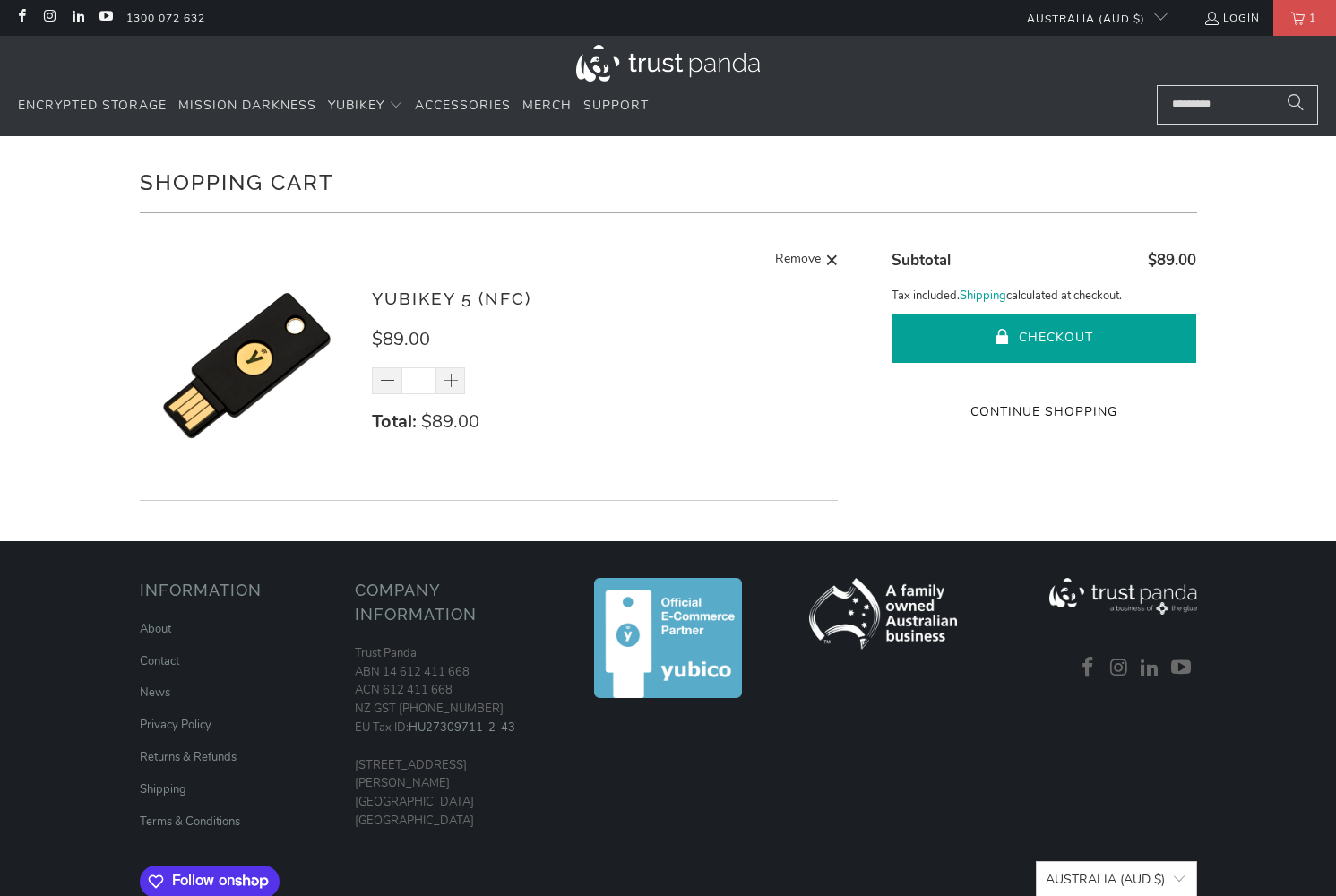 click on "Checkout" at bounding box center [1044, 339] 